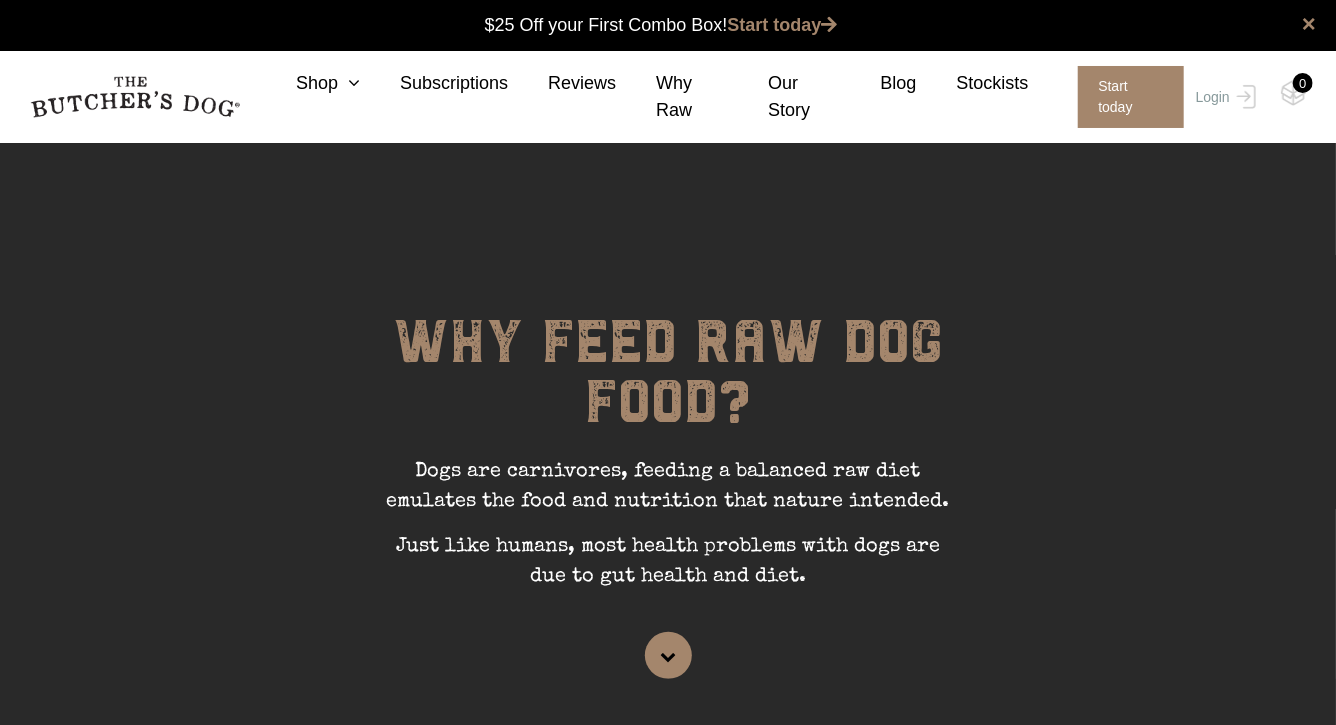 scroll, scrollTop: 0, scrollLeft: 0, axis: both 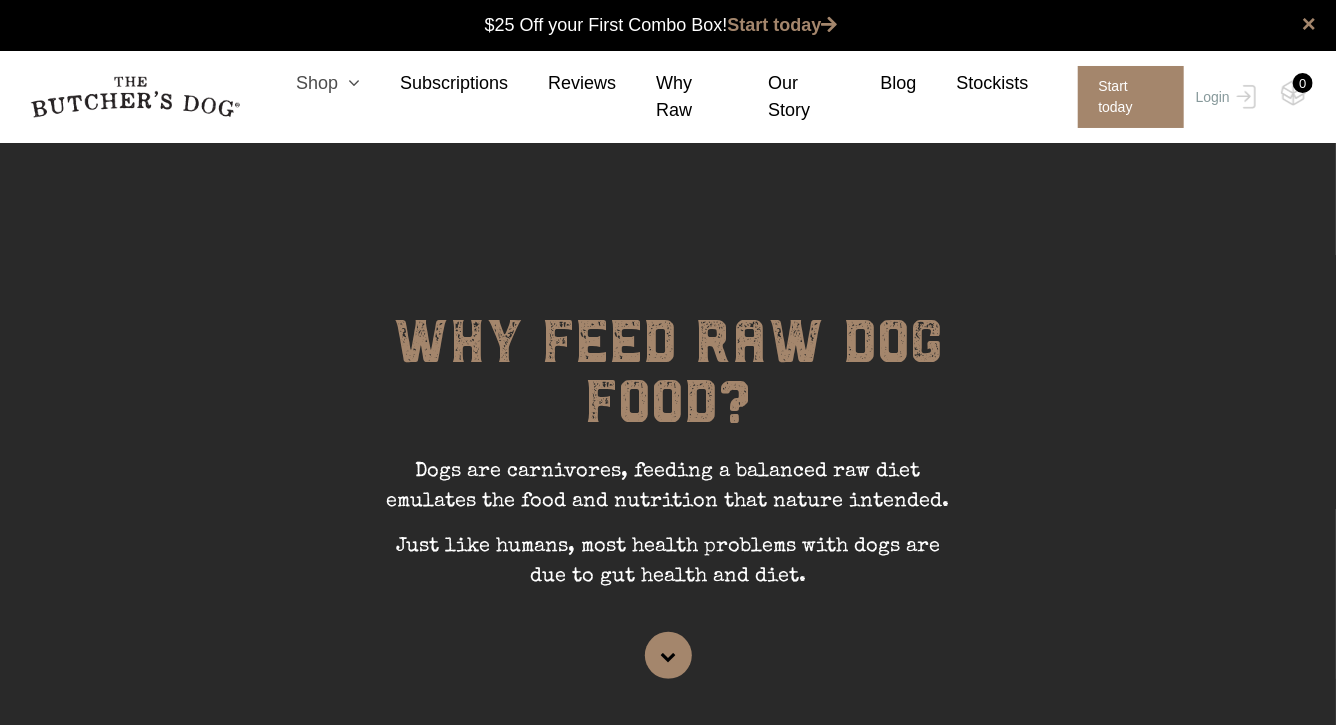 click at bounding box center [349, 83] 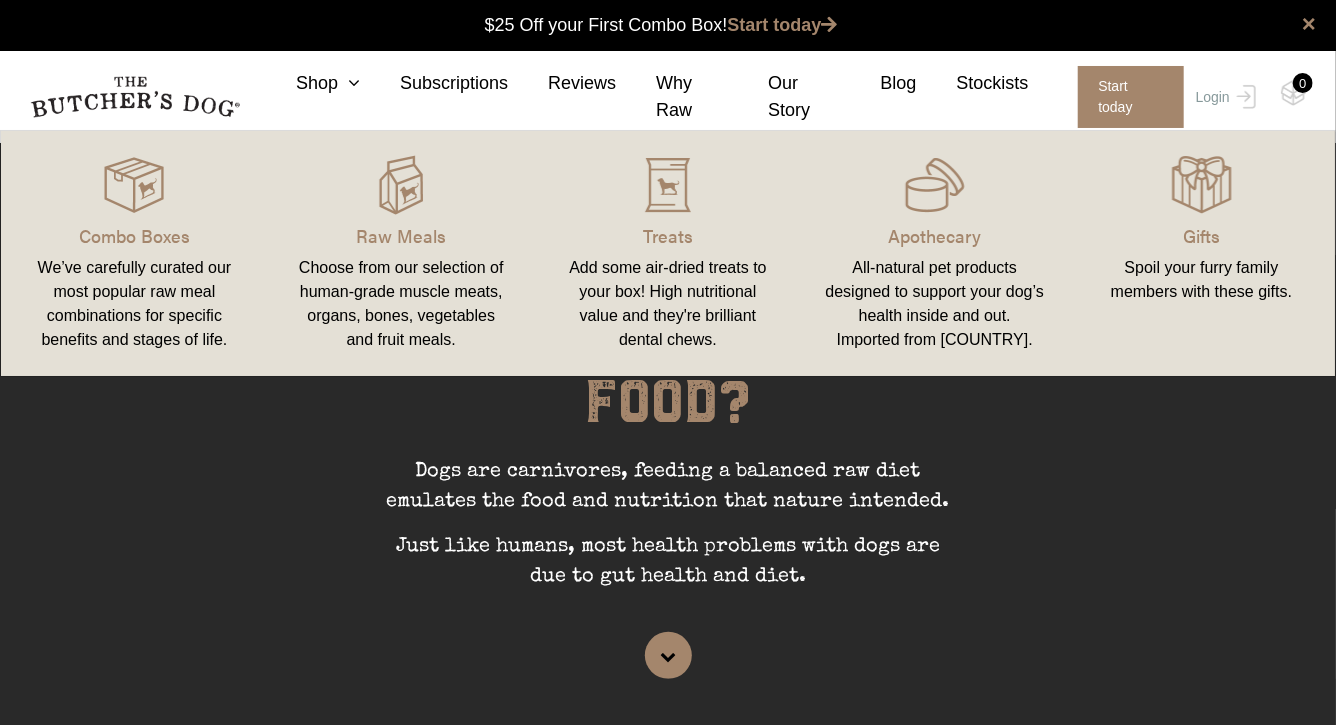 click on "Raw Meals
Choose from our selection of human-grade muscle meats,
organs, bones, vegetables and fruit meals." at bounding box center (401, 253) 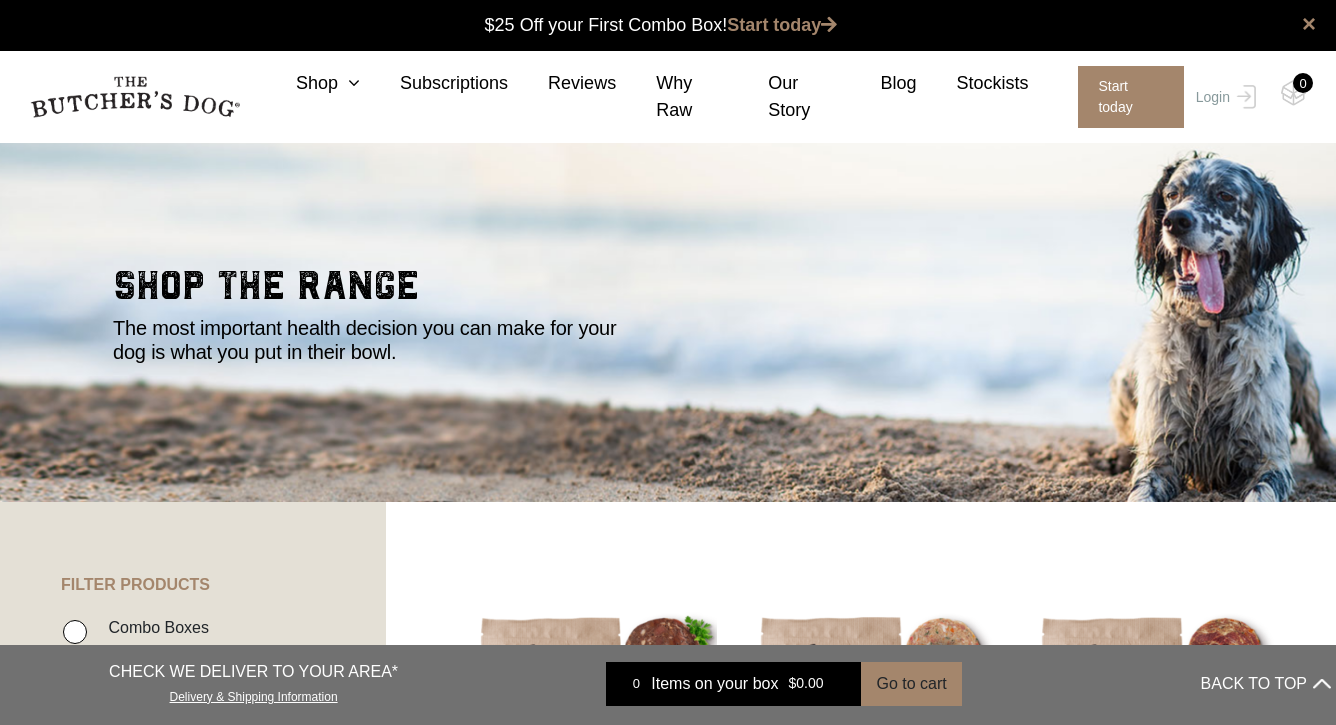 scroll, scrollTop: 0, scrollLeft: 0, axis: both 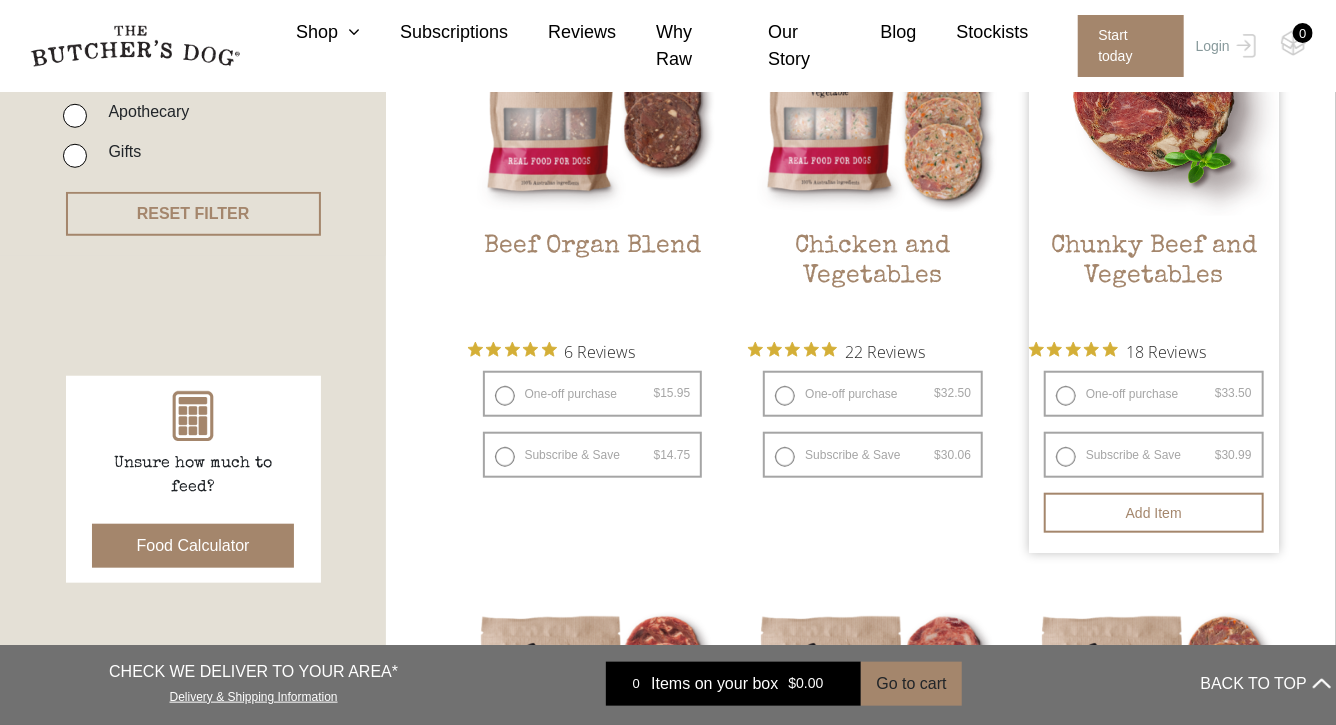 click at bounding box center (1154, 91) 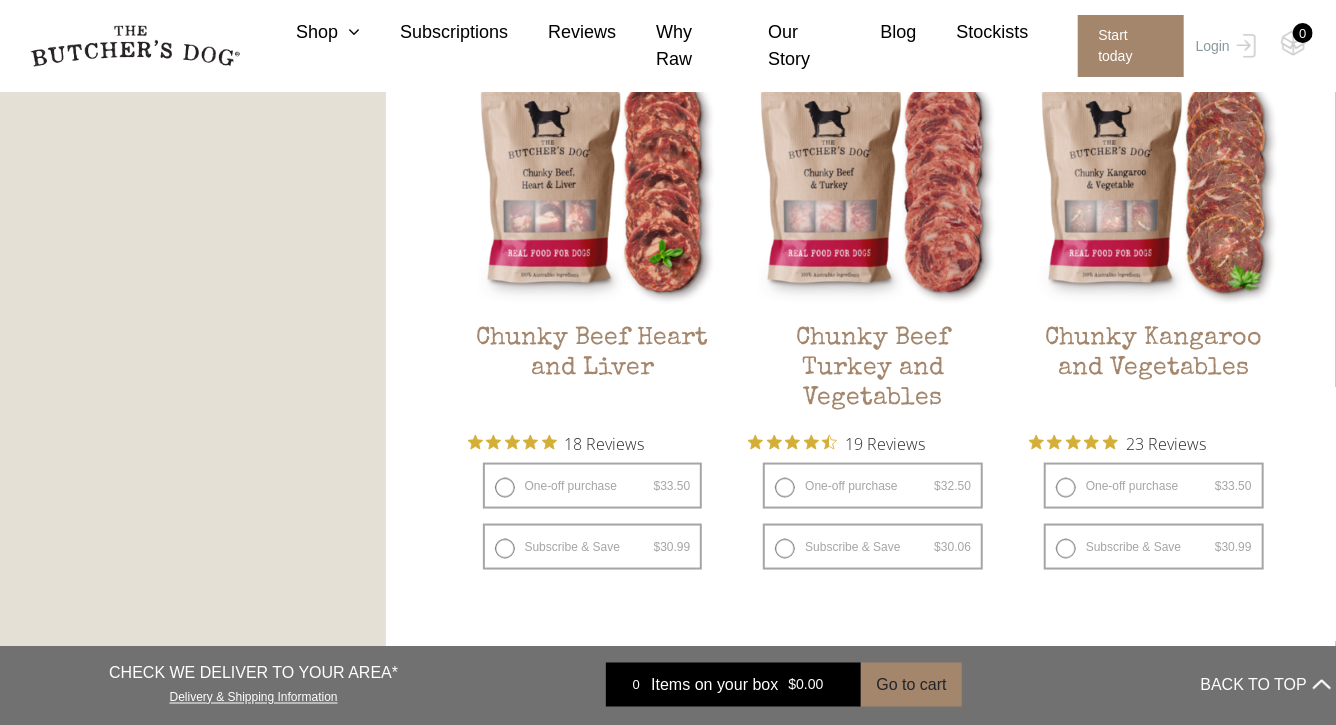 scroll, scrollTop: 1006, scrollLeft: 0, axis: vertical 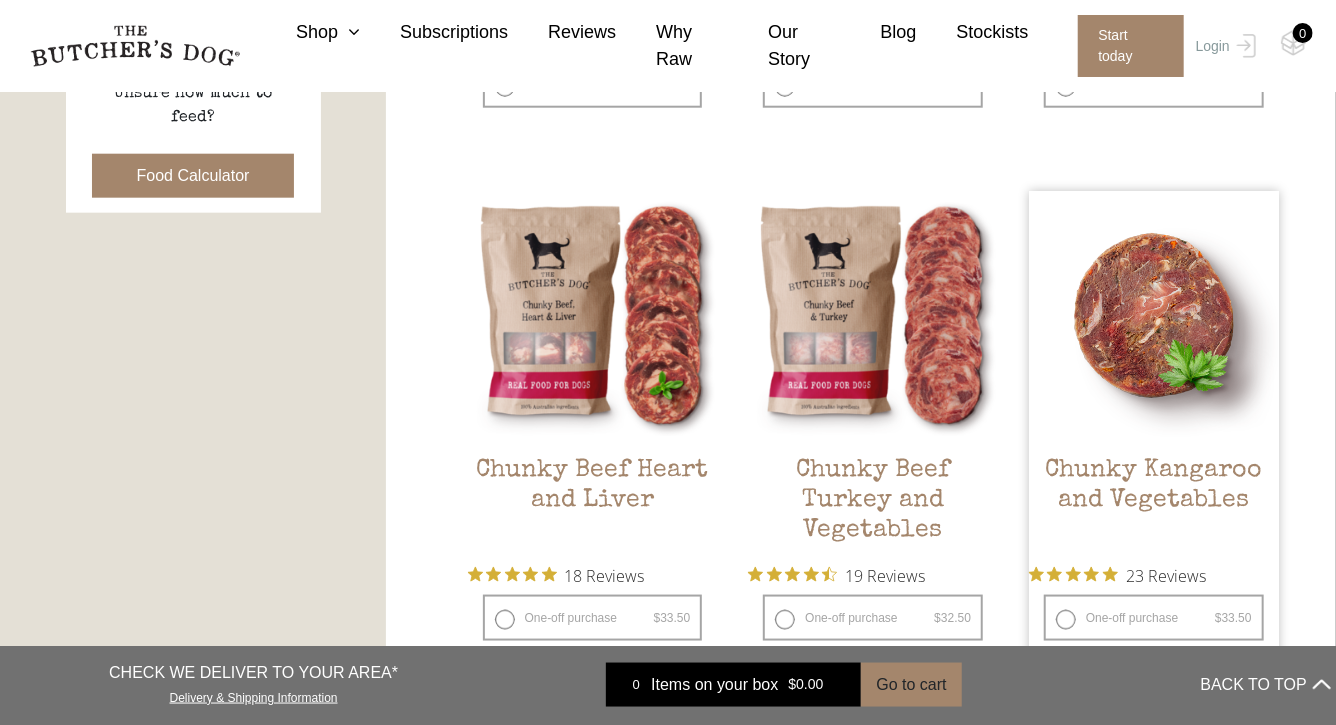 click at bounding box center (1154, 316) 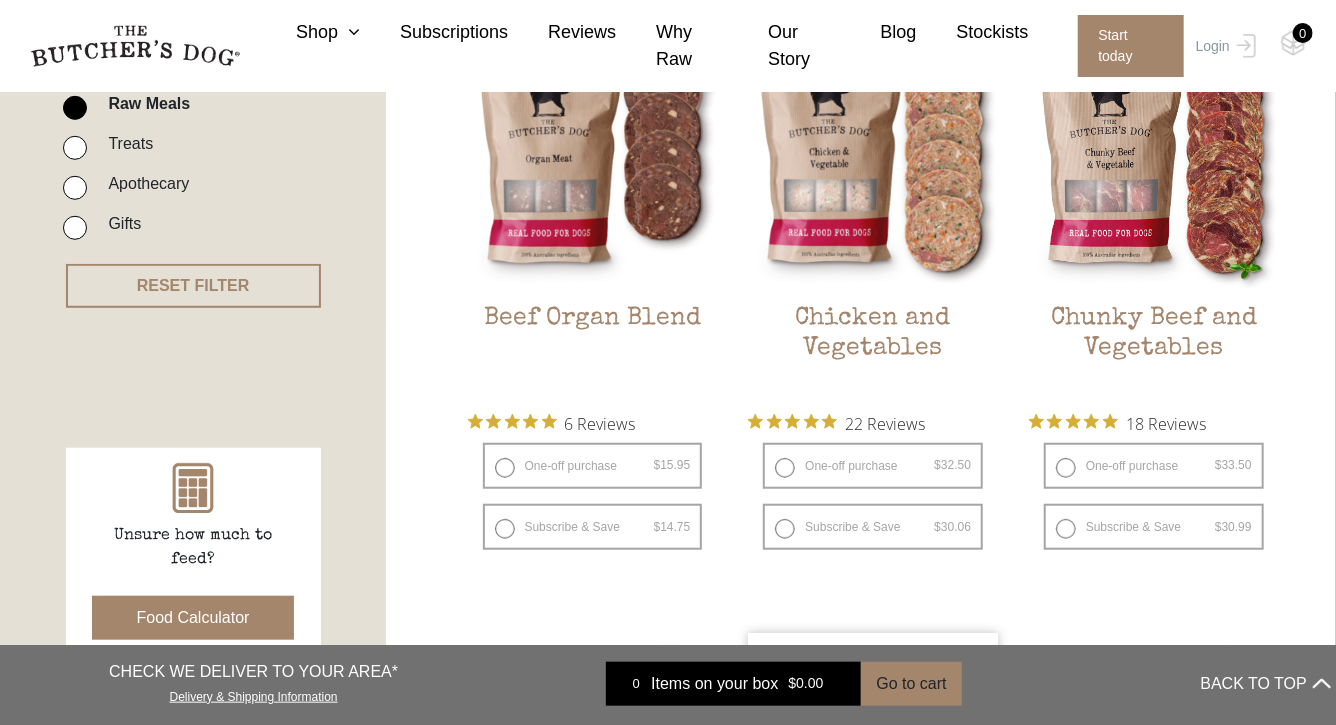 scroll, scrollTop: 561, scrollLeft: 0, axis: vertical 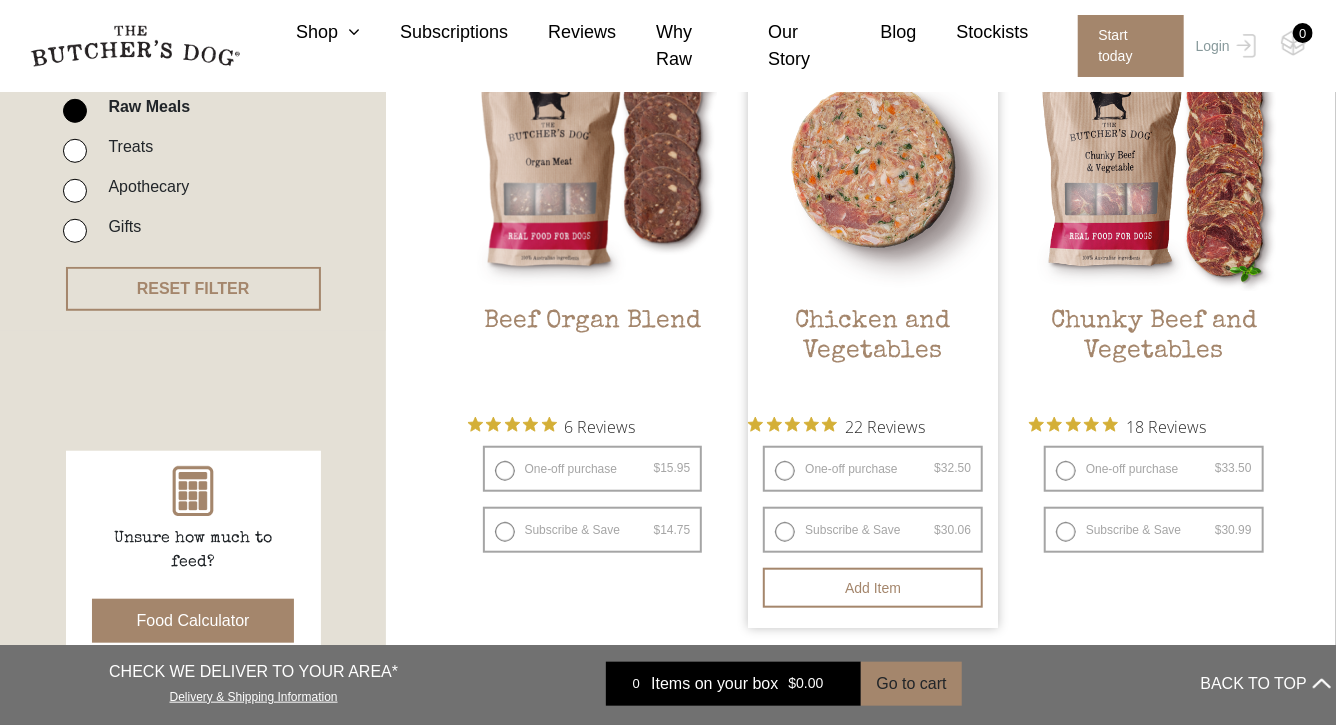 click at bounding box center [873, 166] 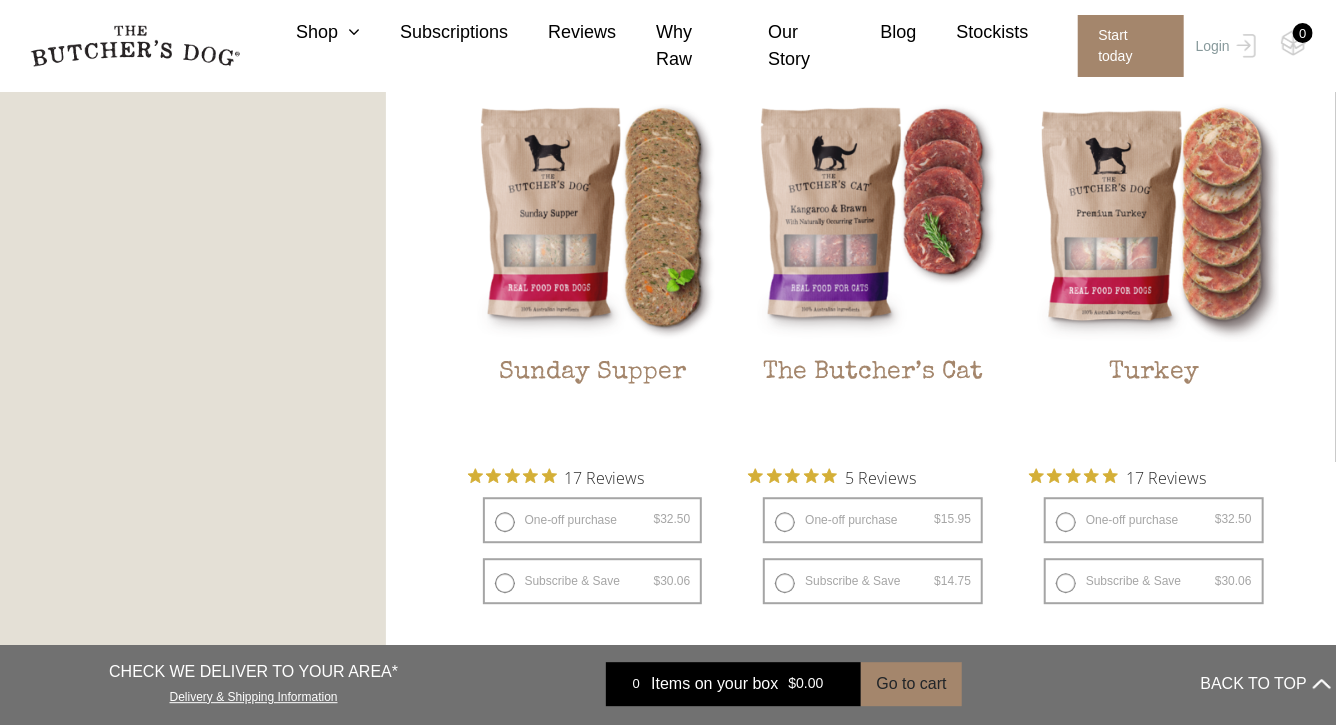 scroll, scrollTop: 2337, scrollLeft: 0, axis: vertical 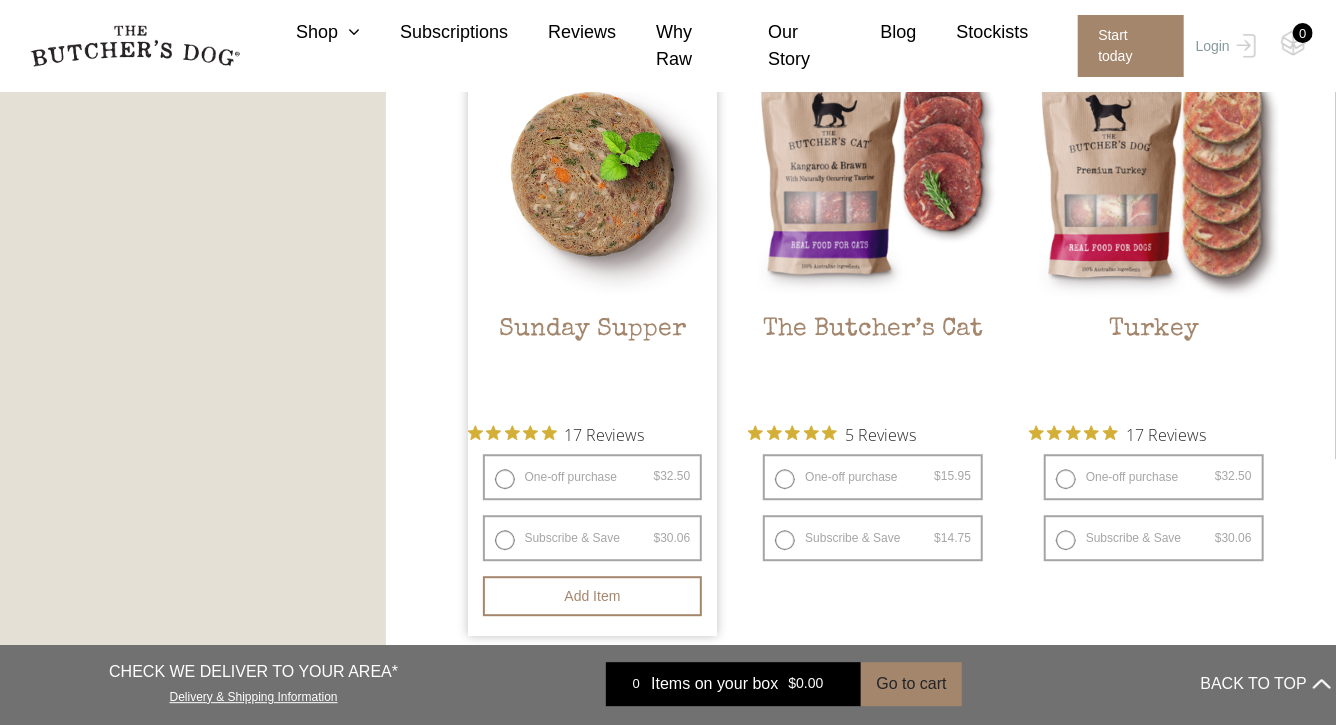 click at bounding box center [593, 174] 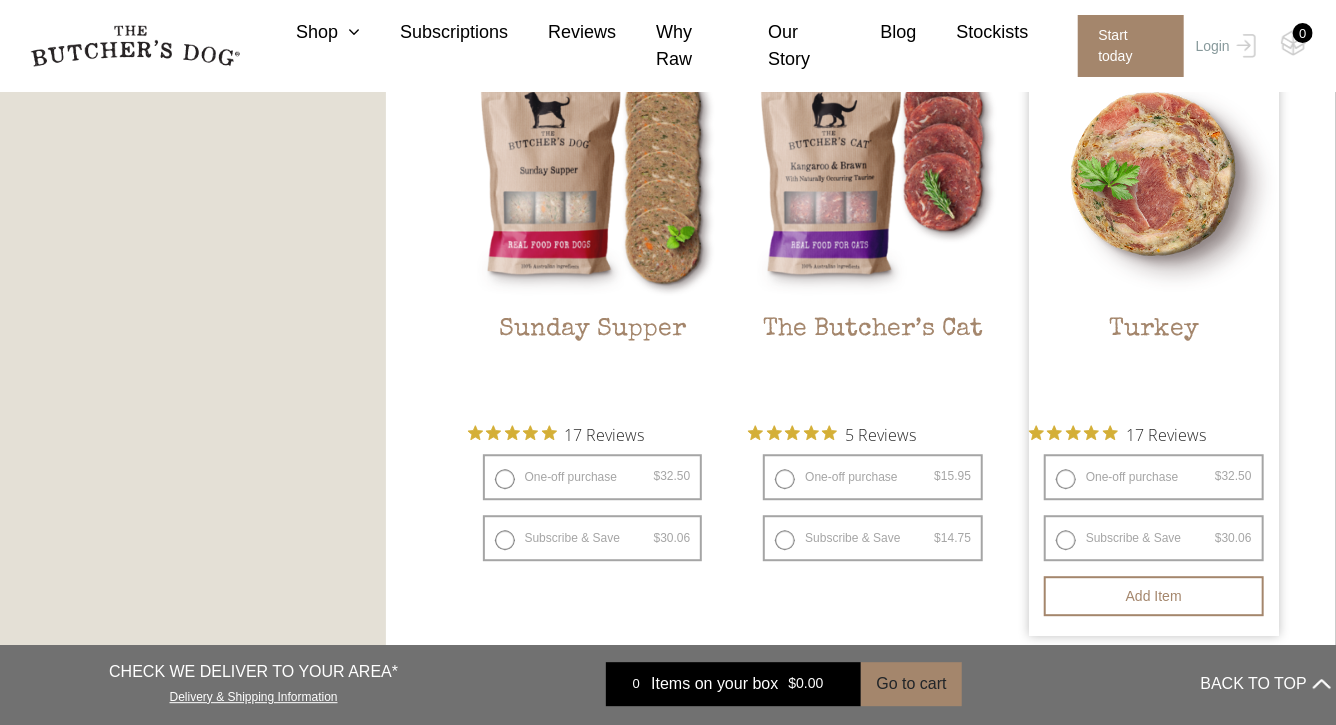 click at bounding box center (1154, 174) 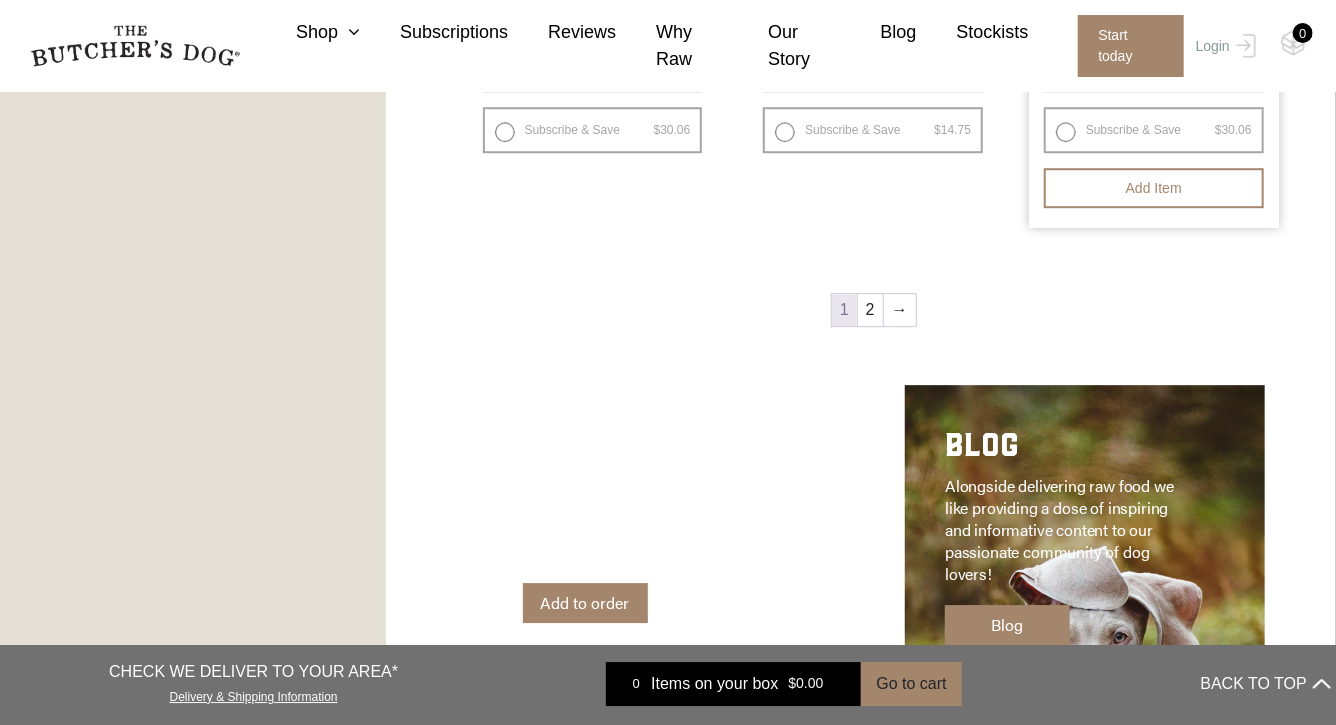 scroll, scrollTop: 2748, scrollLeft: 0, axis: vertical 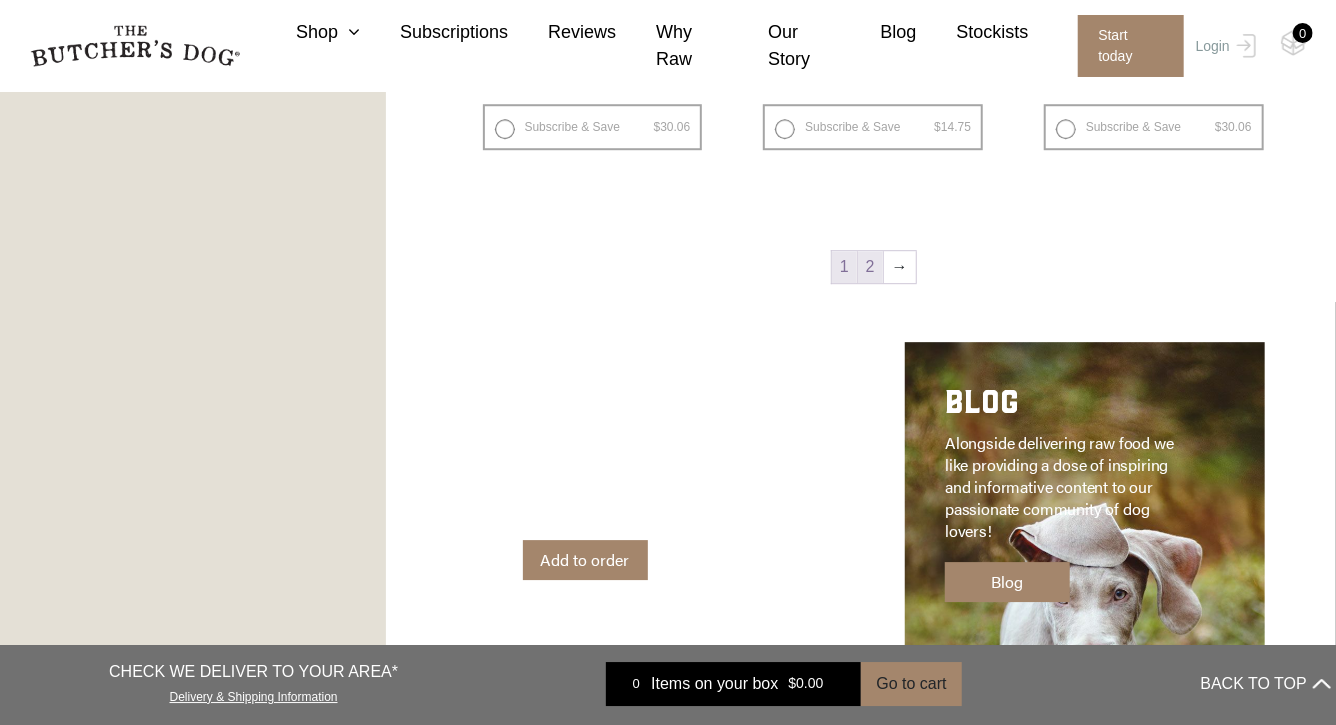 click on "2" at bounding box center (870, 267) 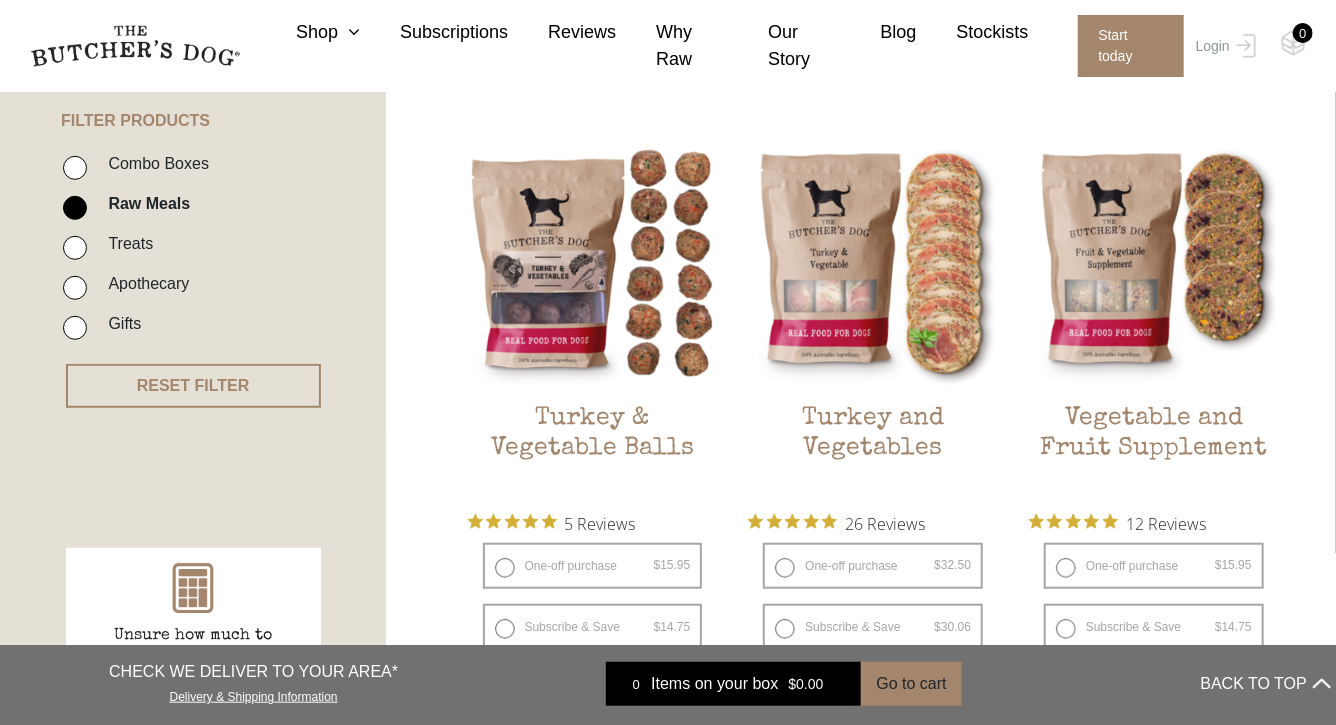 scroll, scrollTop: 451, scrollLeft: 0, axis: vertical 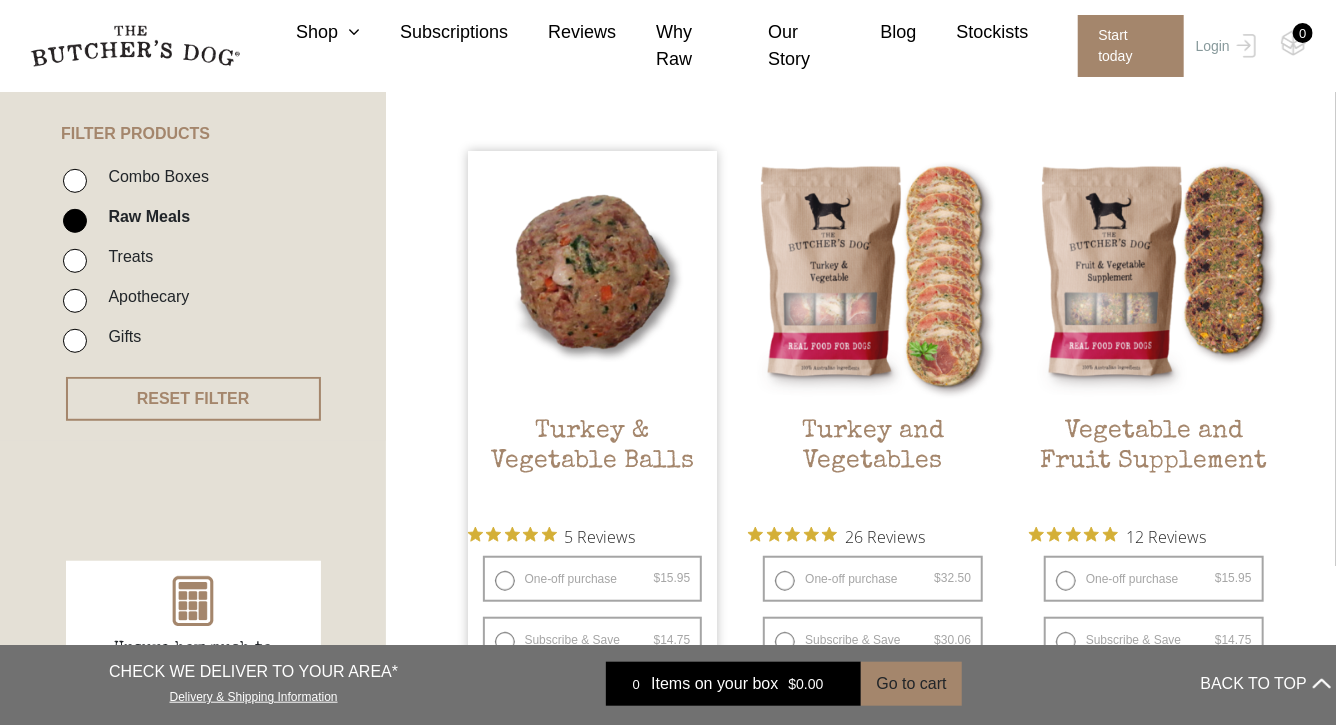 click at bounding box center (593, 276) 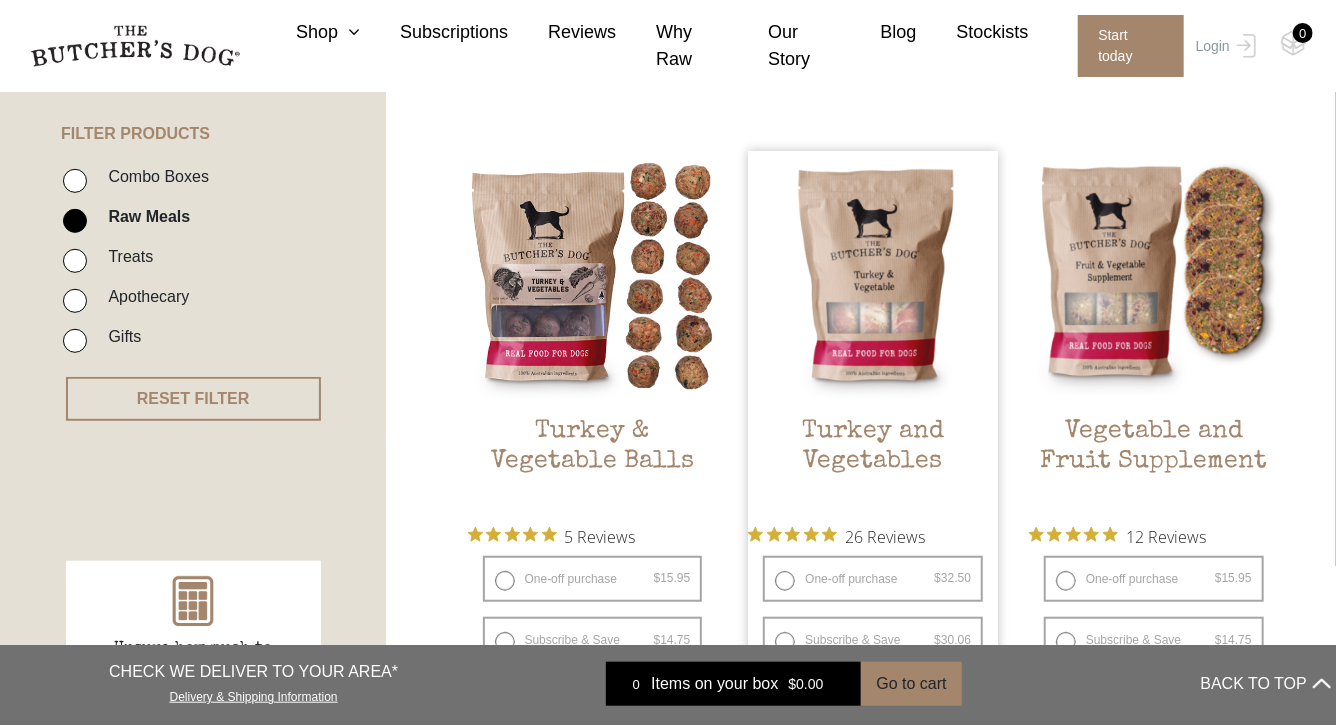 click at bounding box center (873, 276) 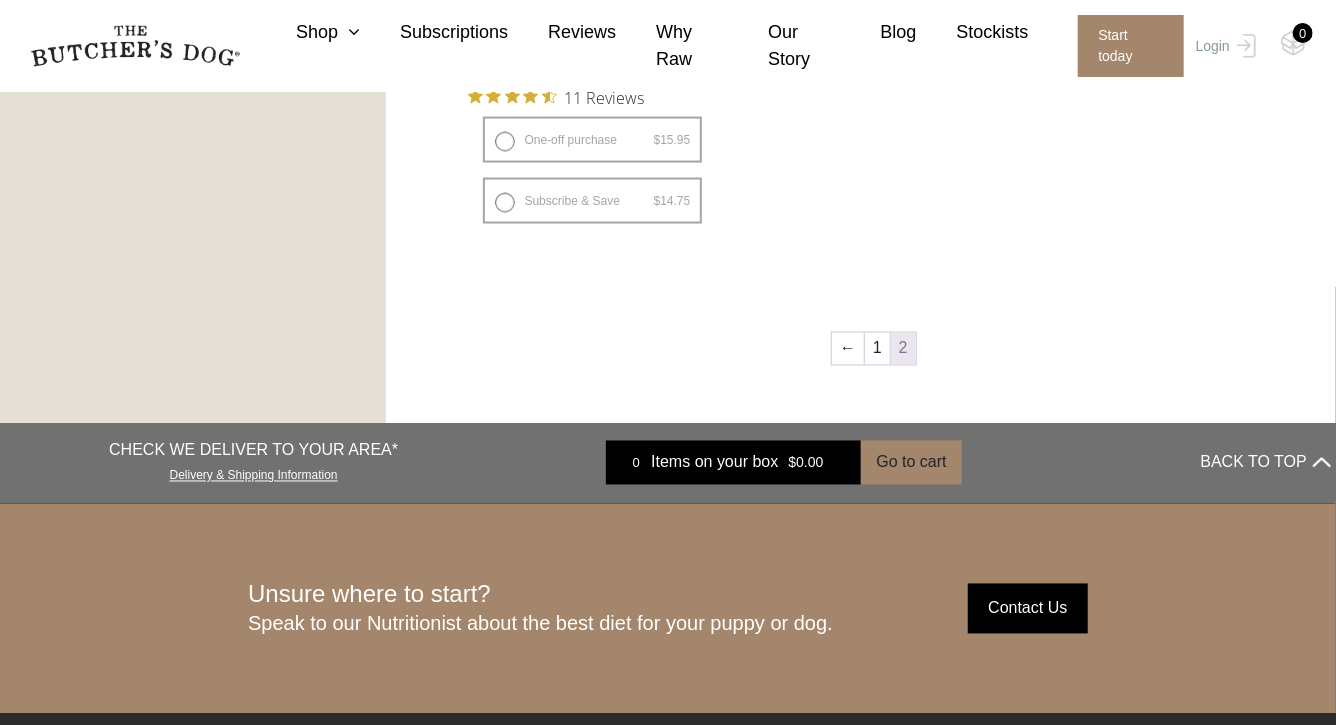 scroll, scrollTop: 1540, scrollLeft: 0, axis: vertical 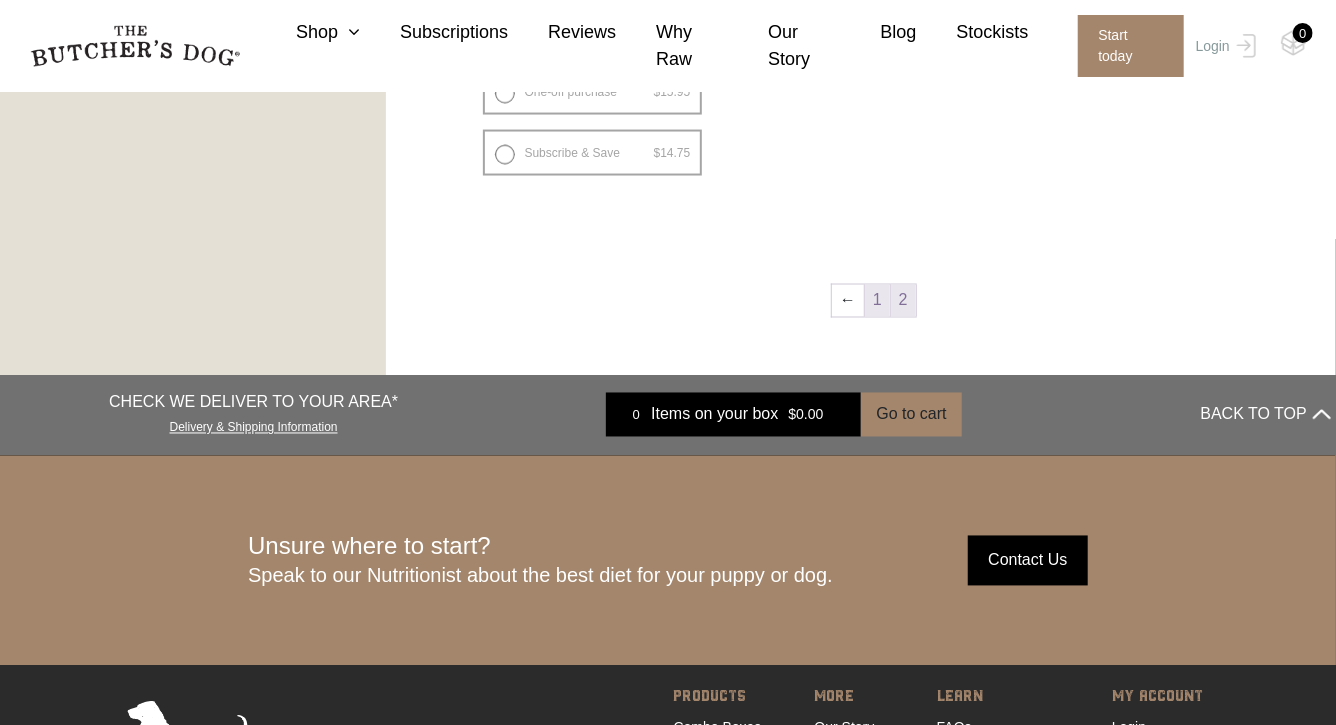 click on "1" at bounding box center (877, 301) 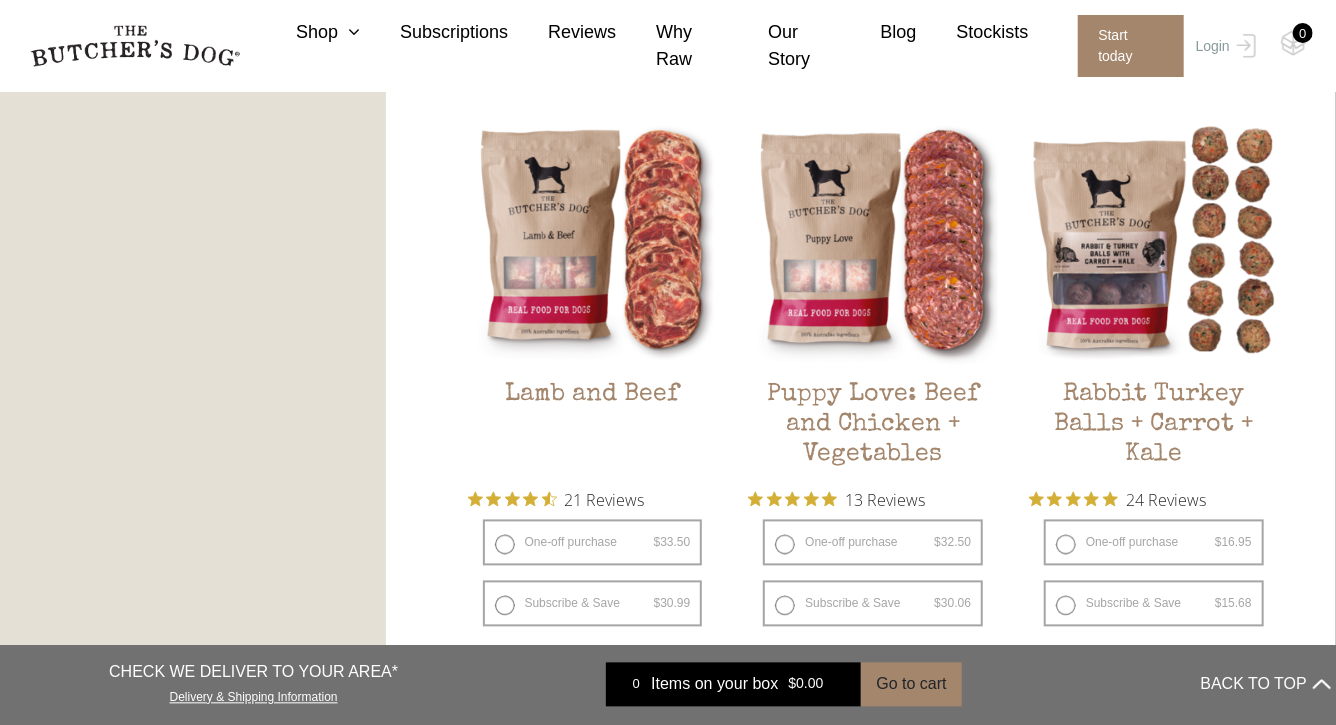 scroll, scrollTop: 1741, scrollLeft: 0, axis: vertical 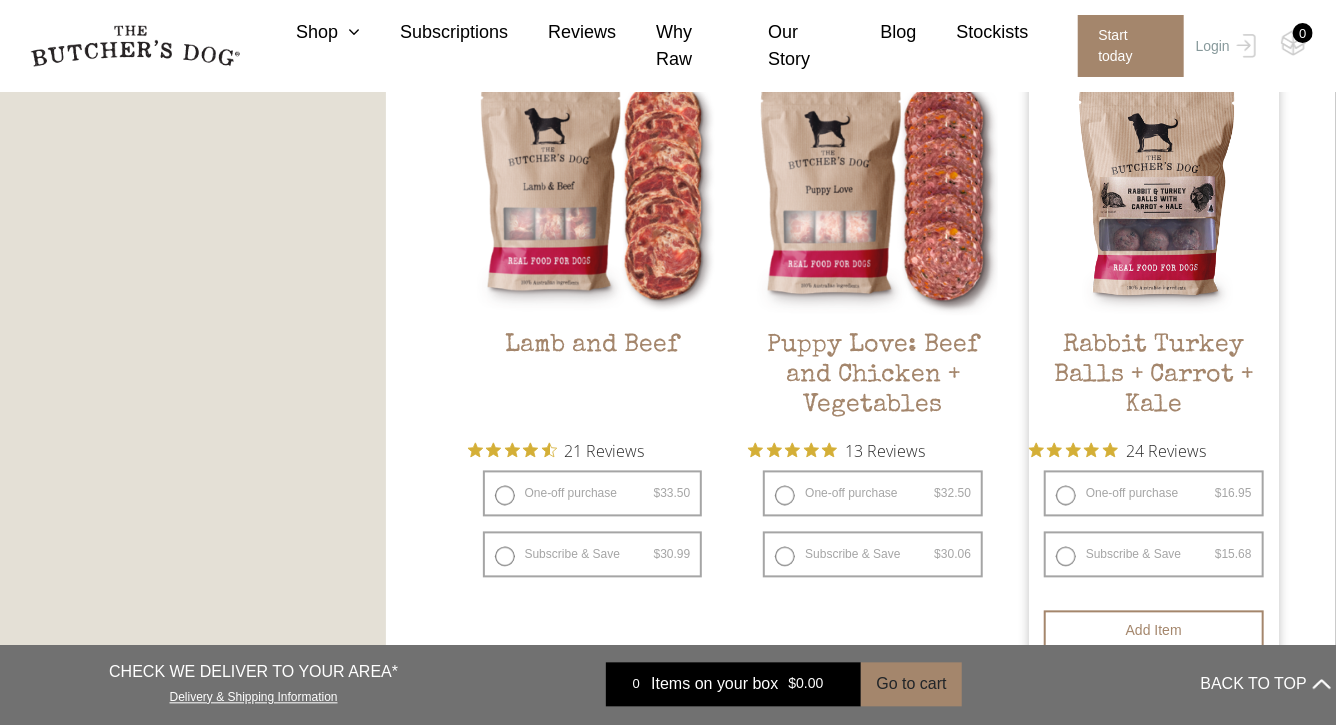 click at bounding box center [1154, 191] 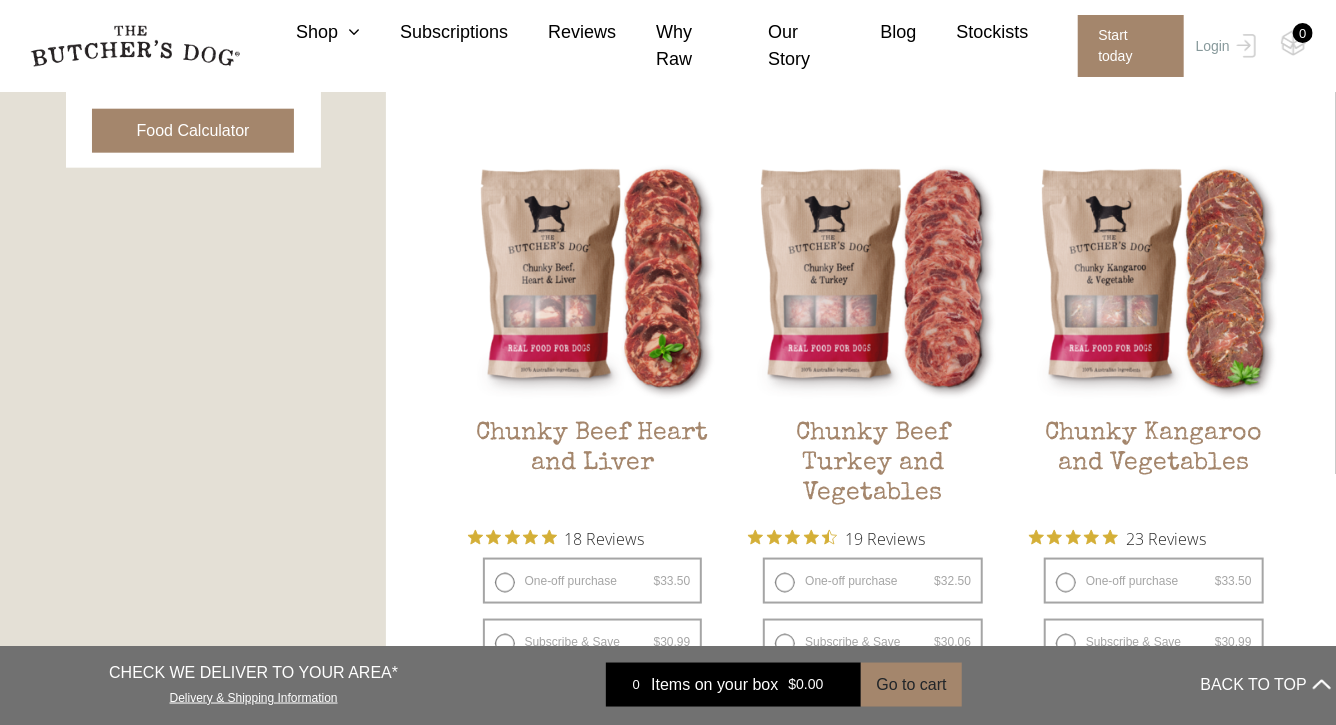 scroll, scrollTop: 1049, scrollLeft: 0, axis: vertical 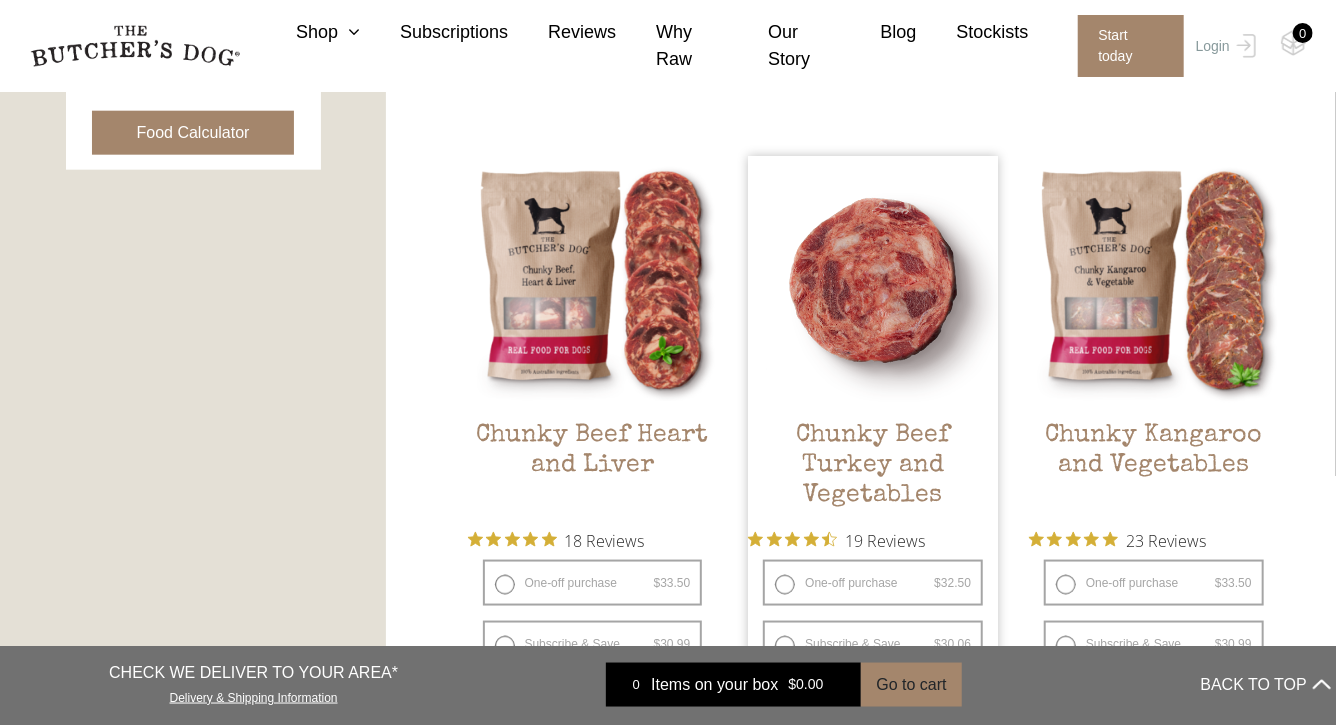 click at bounding box center [873, 281] 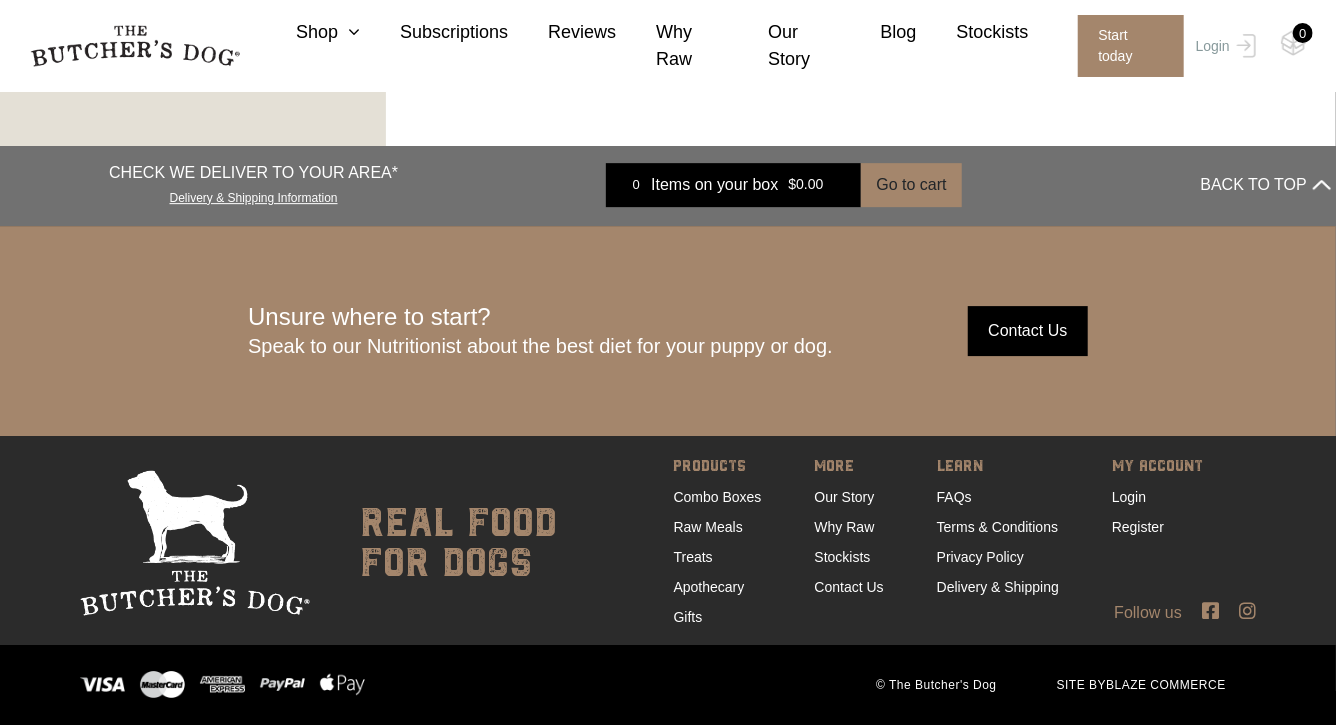 scroll, scrollTop: 3099, scrollLeft: 0, axis: vertical 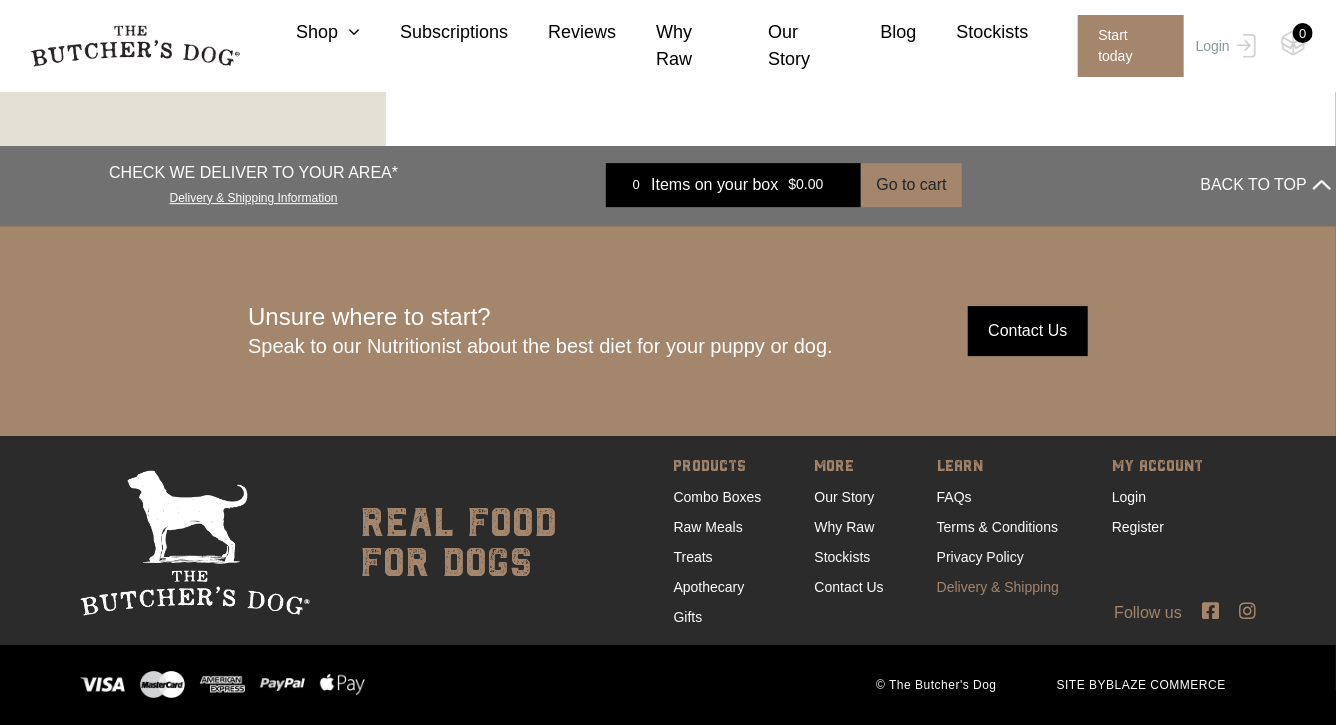 click on "Delivery & Shipping" at bounding box center [998, 587] 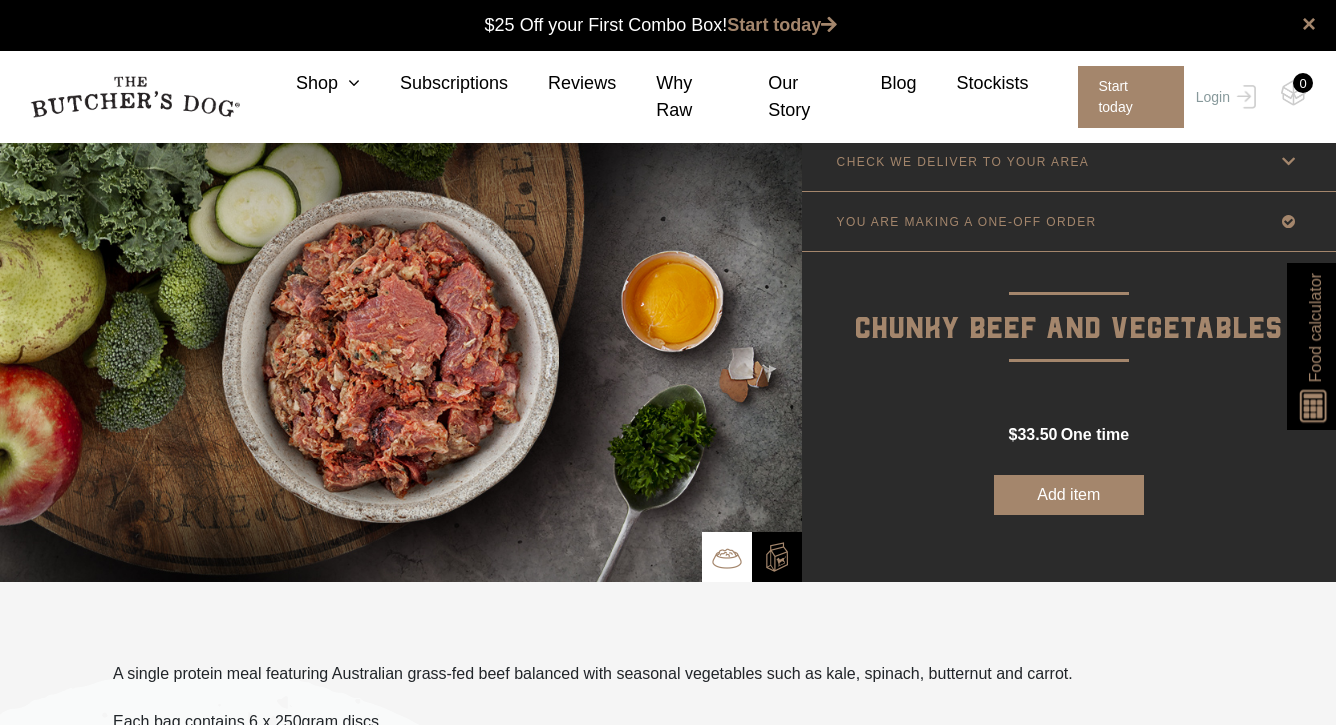 scroll, scrollTop: 0, scrollLeft: 0, axis: both 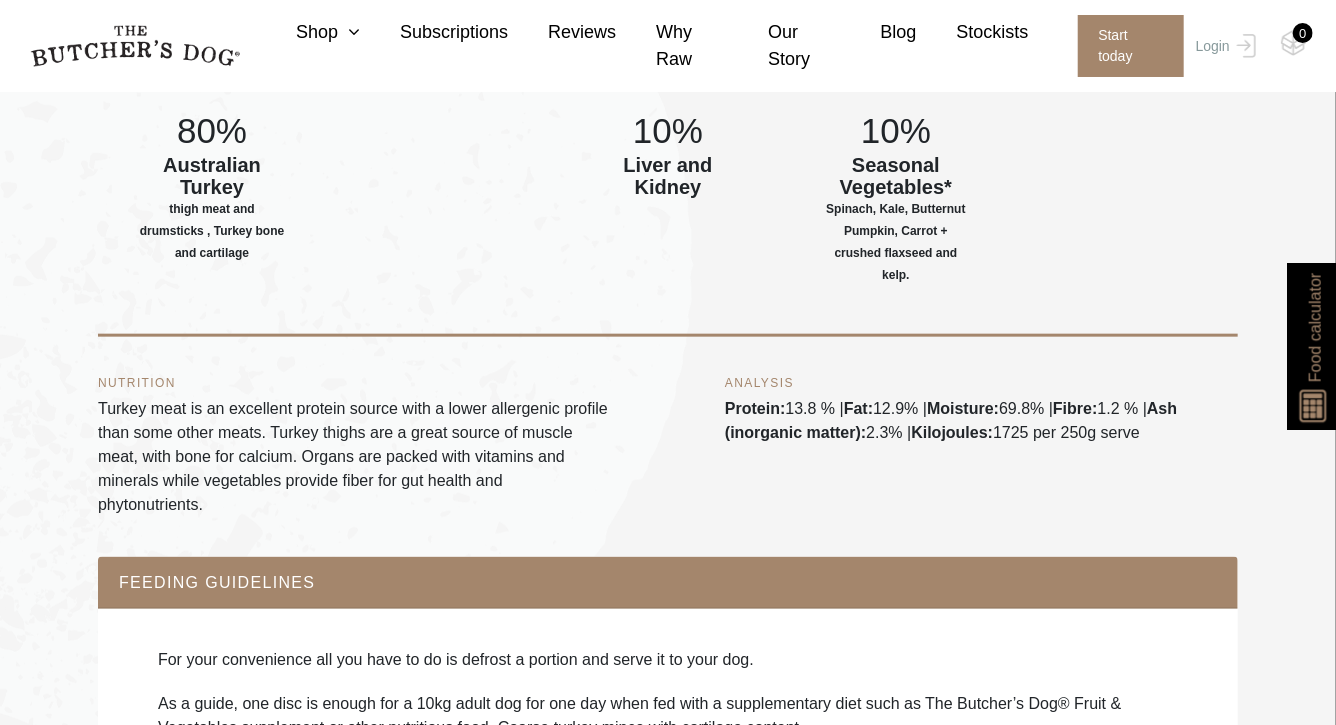 click on "NUTRITION
Turkey meat is an excellent protein source with a lower allergenic profile than some other meats. Turkey thighs are a great source of muscle meat, with bone for calcium. Organs are packed with vitamins and minerals while vegetables provide fiber for gut health and phytonutrients.
ANALYSIS
Protein: 13.8 %     |      Fat:  12.9%     |      Moisture:  69.8%     |      Fibre:  1.2 %     |      Ash (inorganic matter):  2.3%     |     Kilojoules:  1725 per 250g serve" at bounding box center [668, 447] 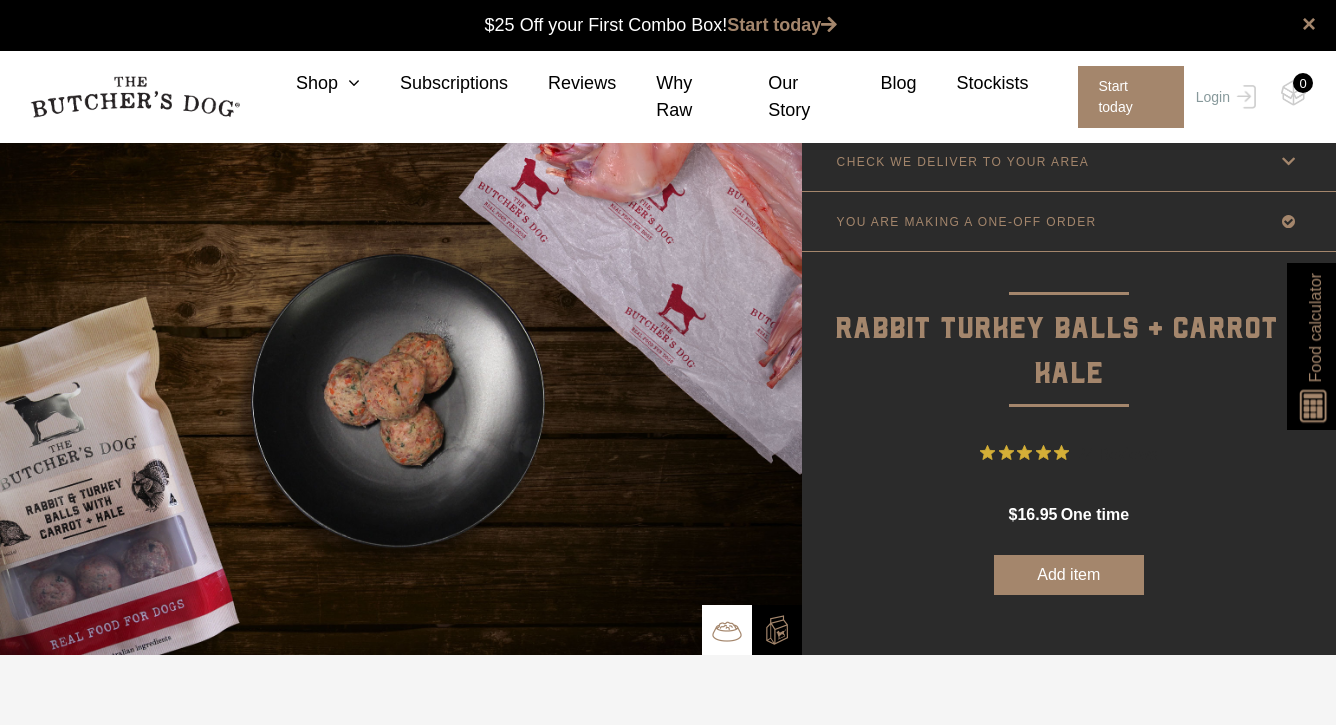 scroll, scrollTop: 0, scrollLeft: 0, axis: both 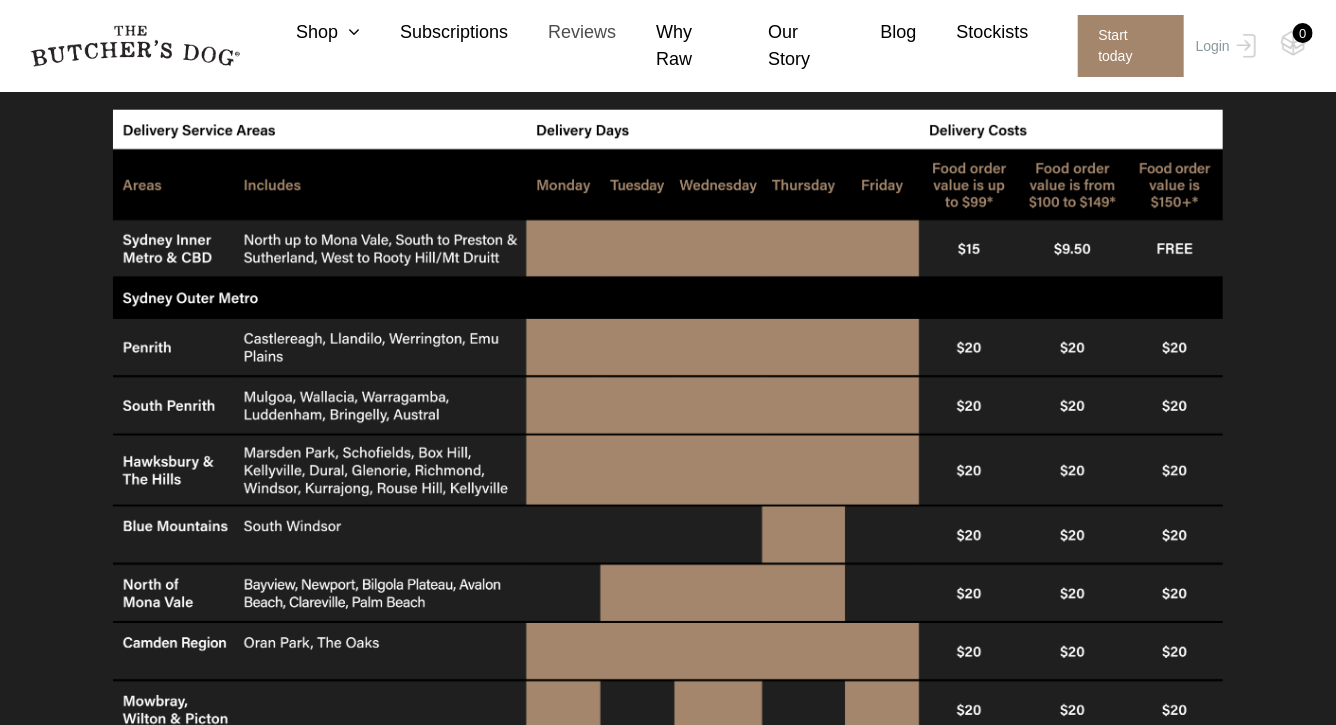 click on "Reviews" at bounding box center [562, 32] 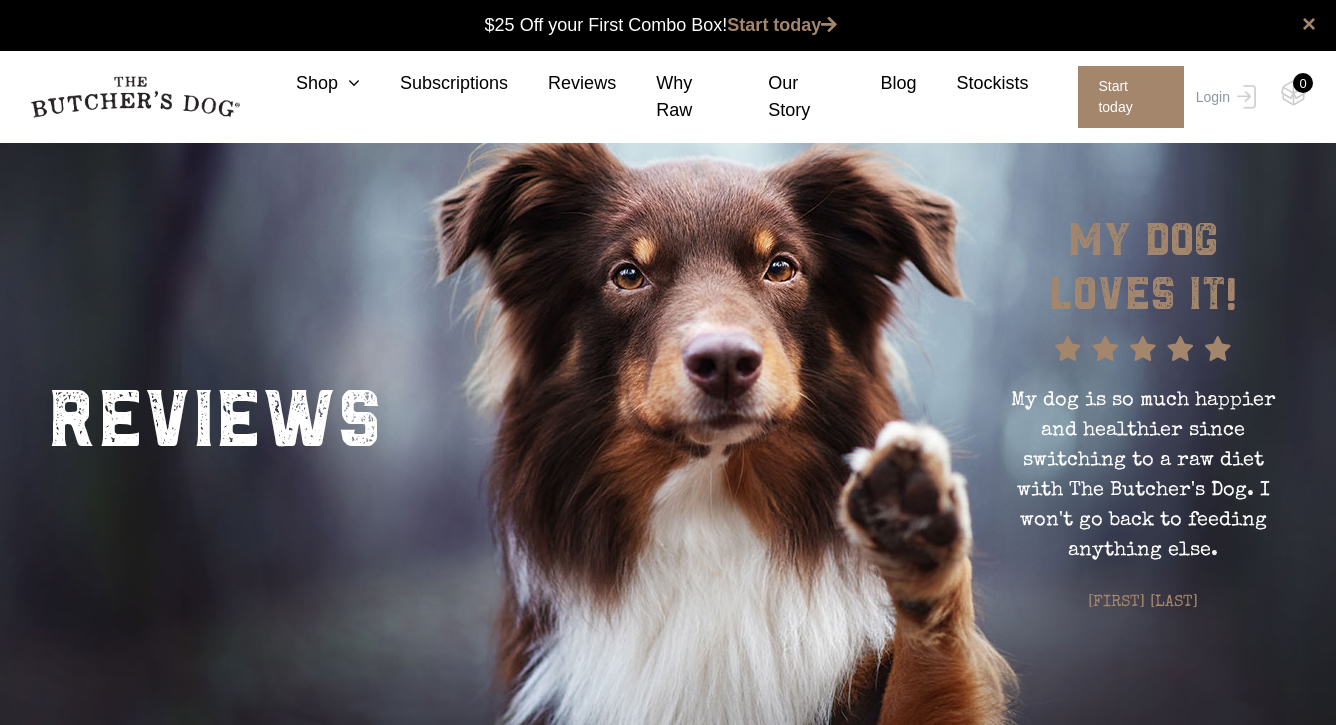 scroll, scrollTop: 0, scrollLeft: 0, axis: both 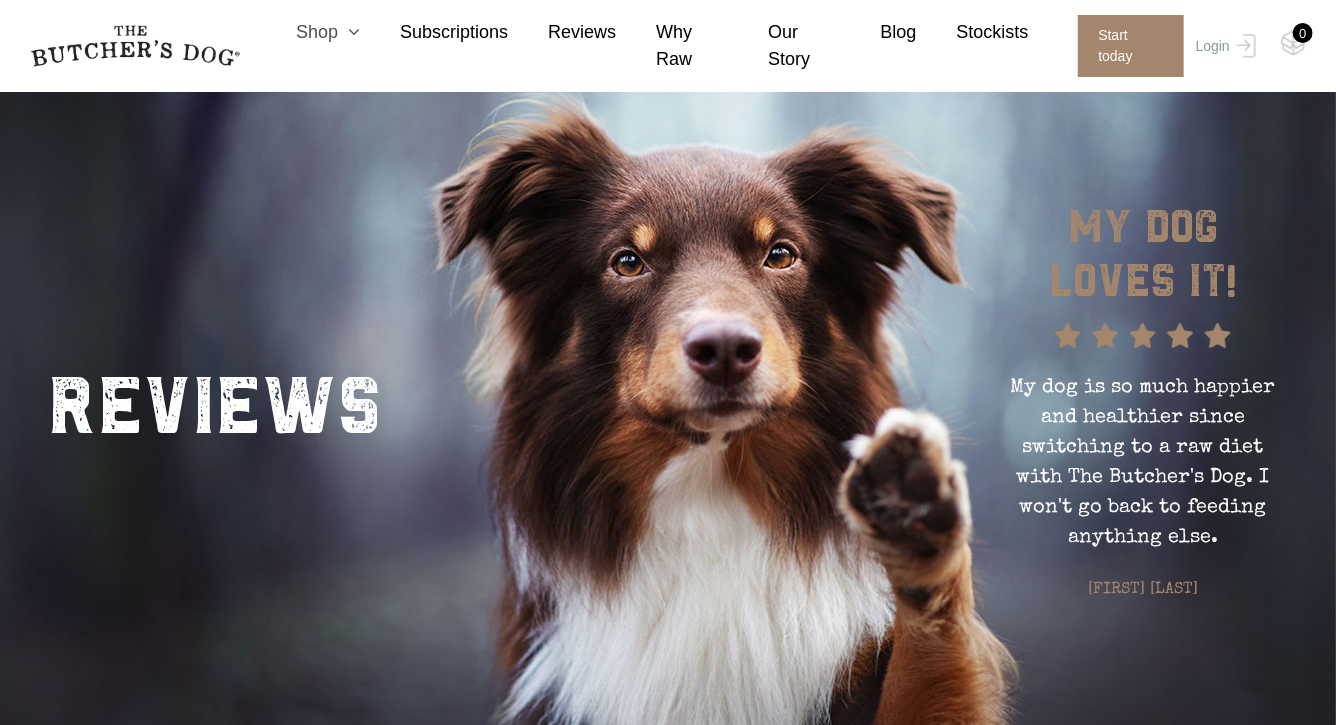 click at bounding box center (349, 32) 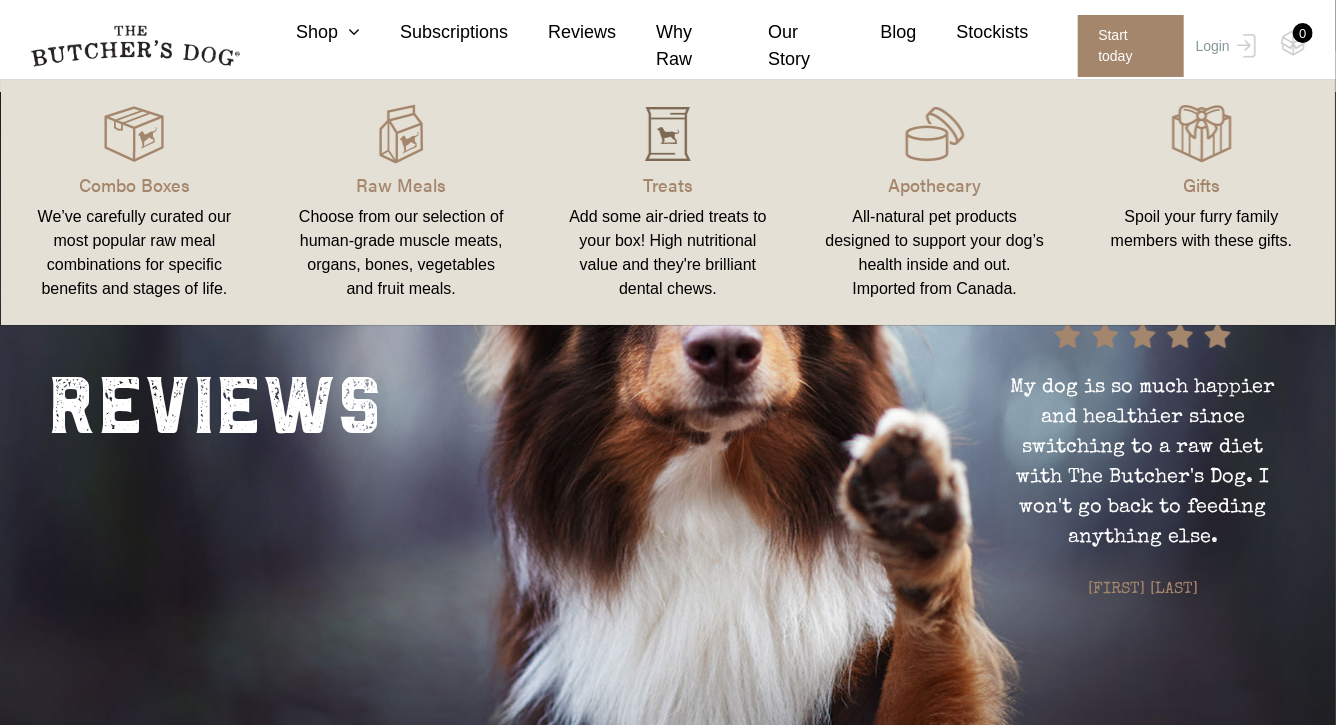 click at bounding box center [668, 134] 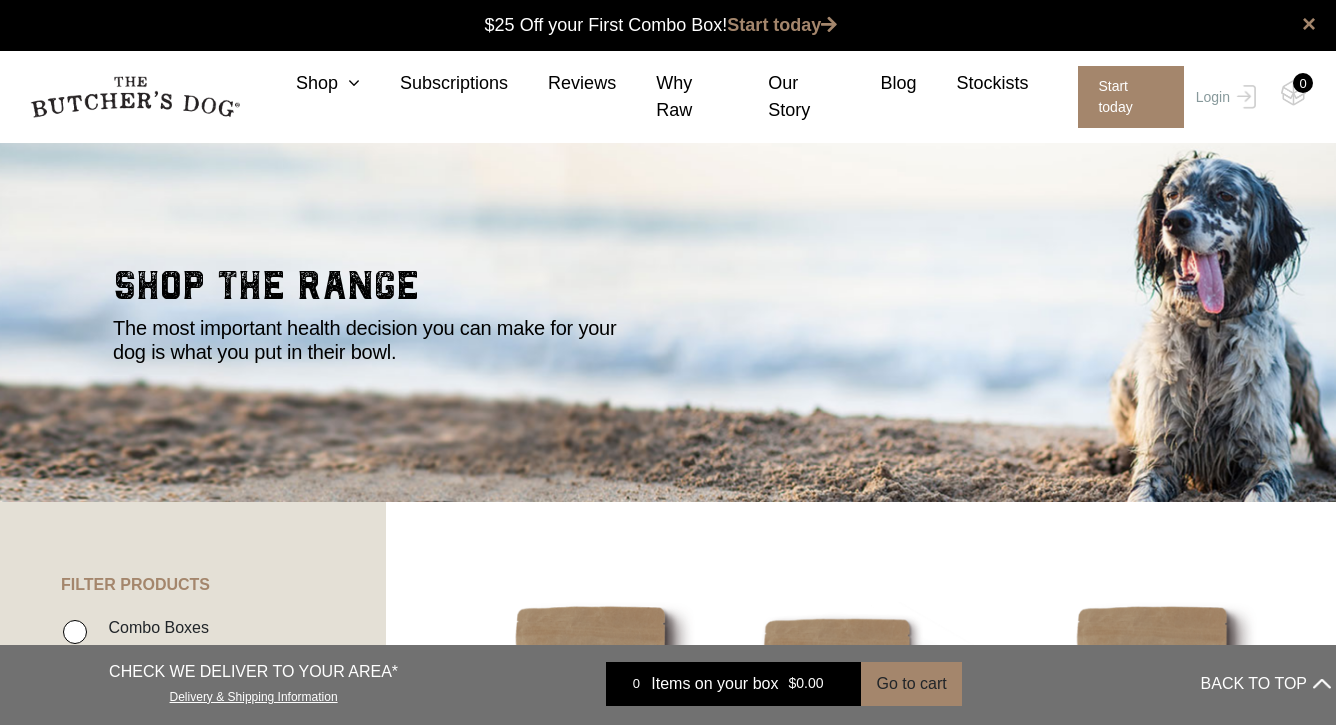 scroll, scrollTop: 0, scrollLeft: 0, axis: both 